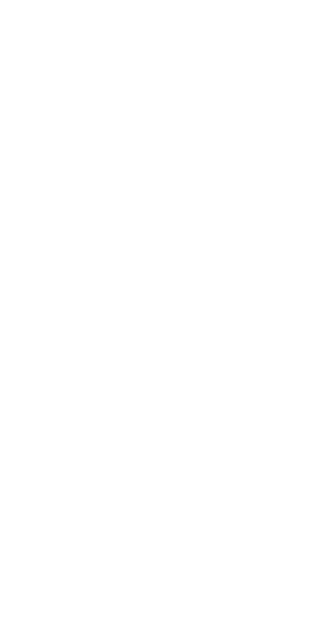 scroll, scrollTop: 0, scrollLeft: 0, axis: both 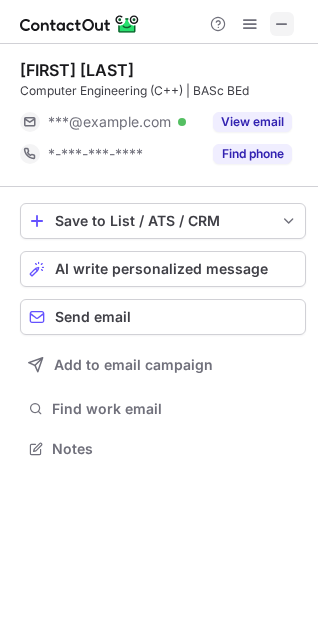 click at bounding box center (282, 24) 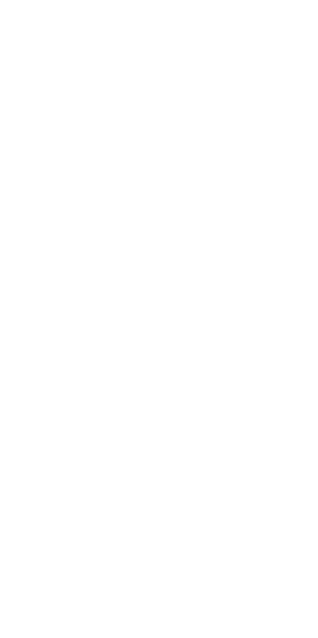 scroll, scrollTop: 0, scrollLeft: 0, axis: both 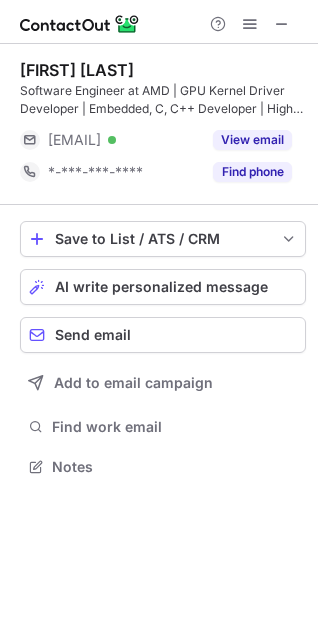 click at bounding box center [250, 24] 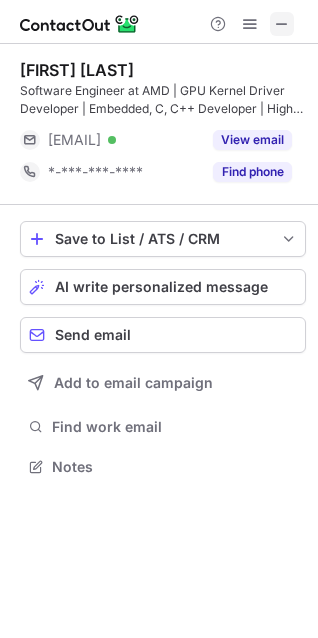 click at bounding box center (282, 24) 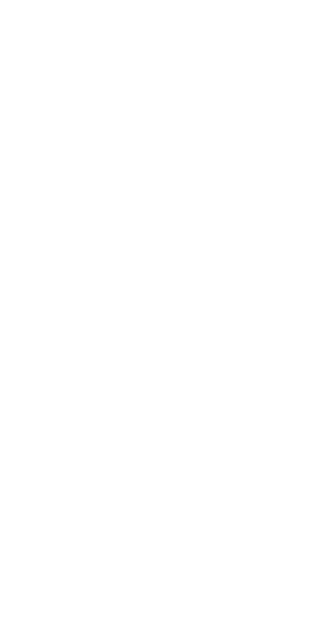 scroll, scrollTop: 0, scrollLeft: 0, axis: both 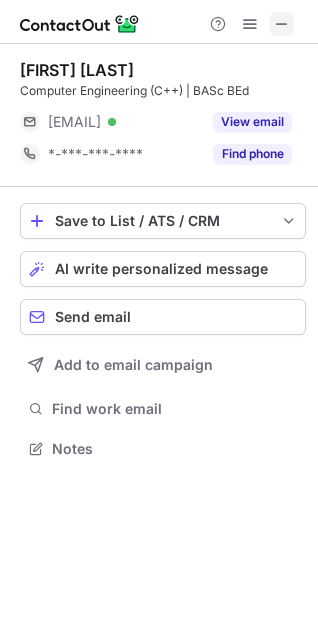 click at bounding box center (282, 24) 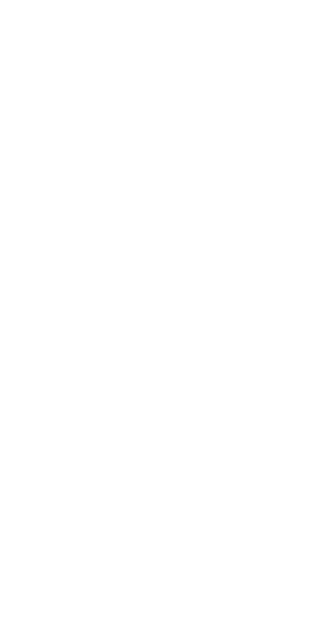 scroll, scrollTop: 0, scrollLeft: 0, axis: both 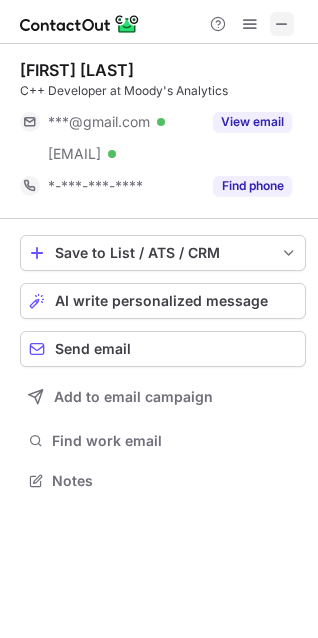 click at bounding box center [282, 24] 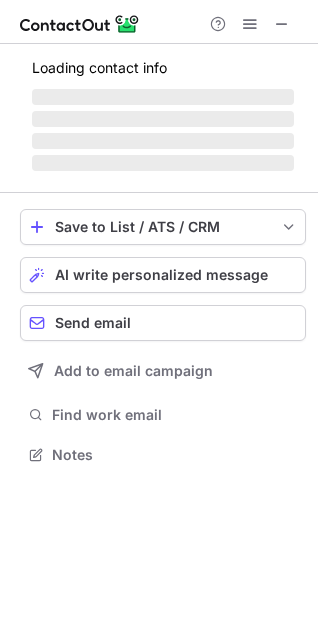 scroll, scrollTop: 0, scrollLeft: 0, axis: both 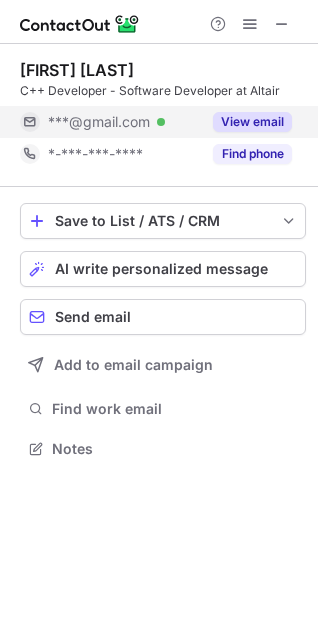 click on "View email" at bounding box center (252, 122) 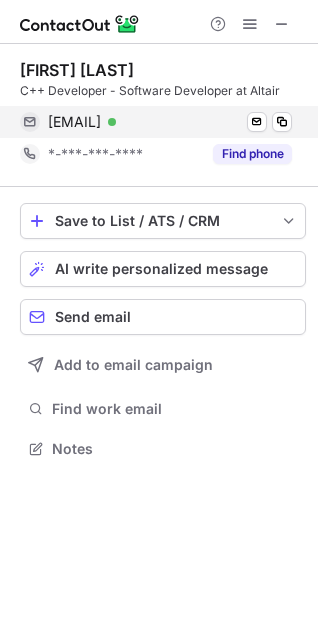 click on "sahbaeiparto@gmail.com Verified Send email Copy" at bounding box center (156, 122) 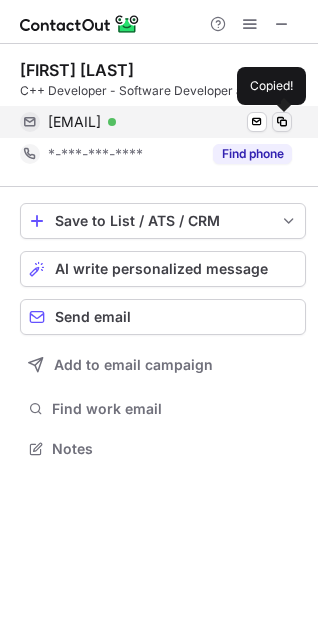 click at bounding box center (282, 122) 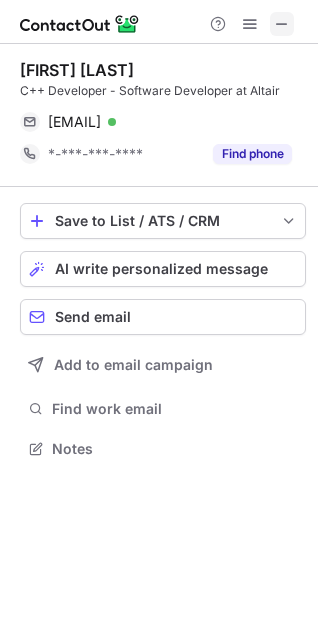 click at bounding box center [282, 24] 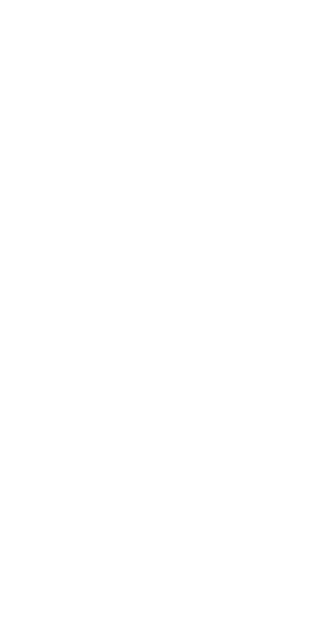 scroll, scrollTop: 0, scrollLeft: 0, axis: both 